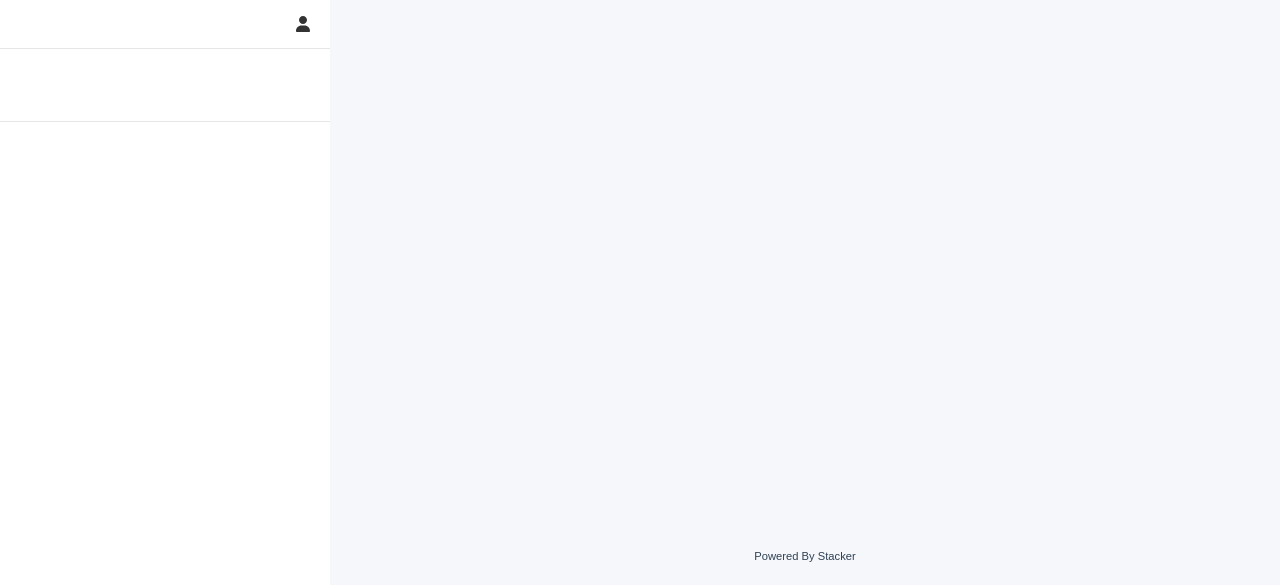 scroll, scrollTop: 0, scrollLeft: 0, axis: both 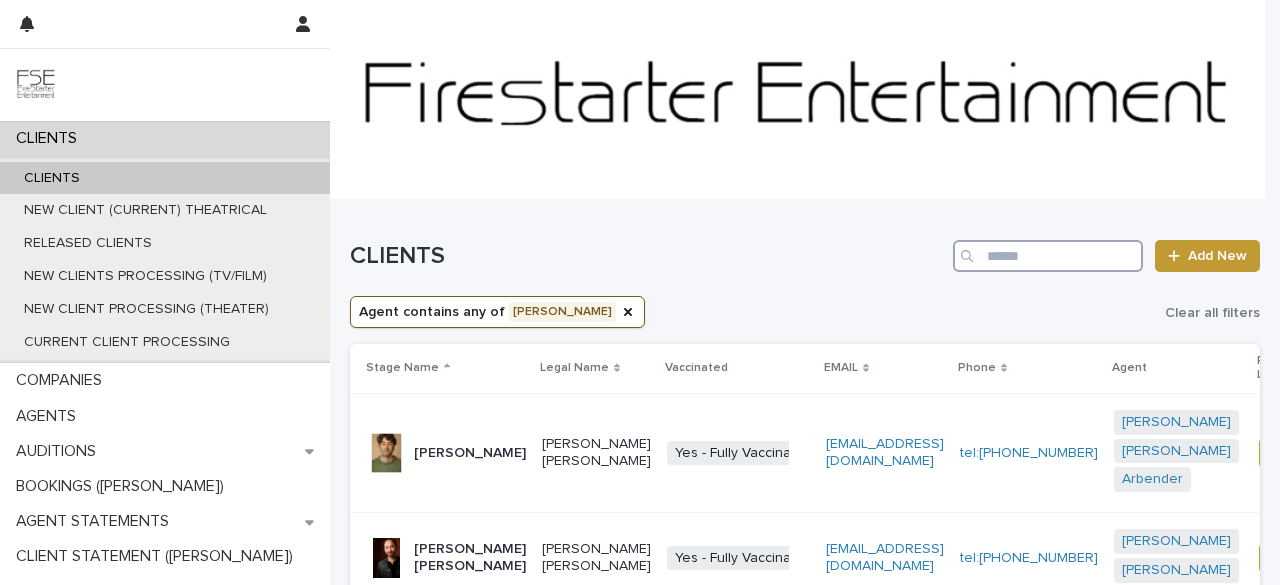 click at bounding box center [1048, 256] 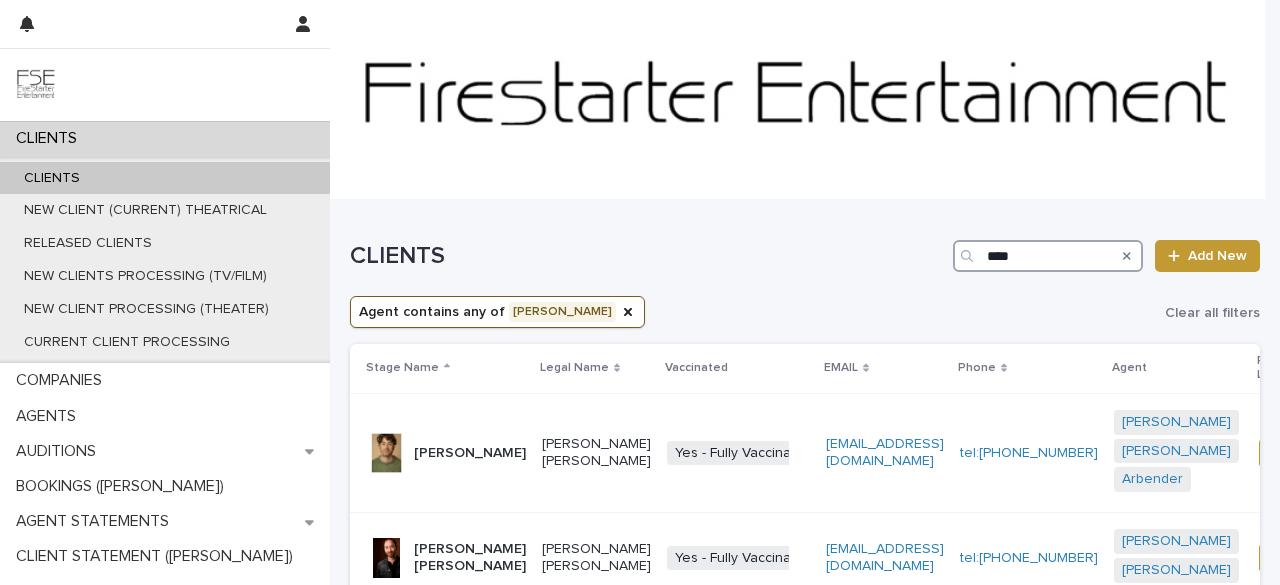 type on "****" 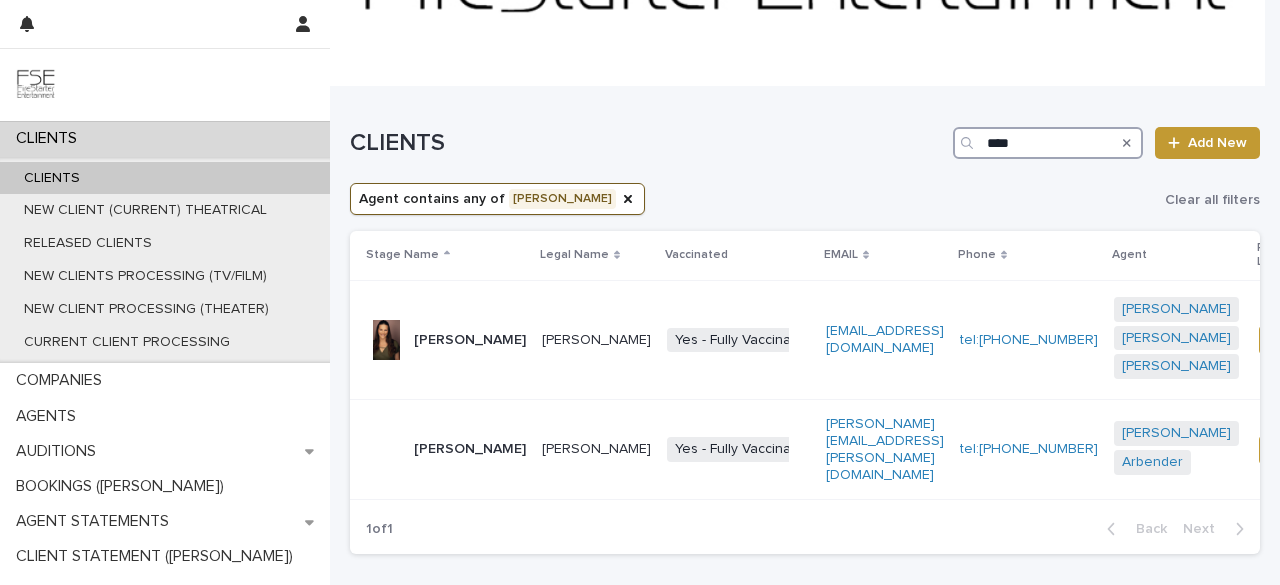 scroll, scrollTop: 118, scrollLeft: 0, axis: vertical 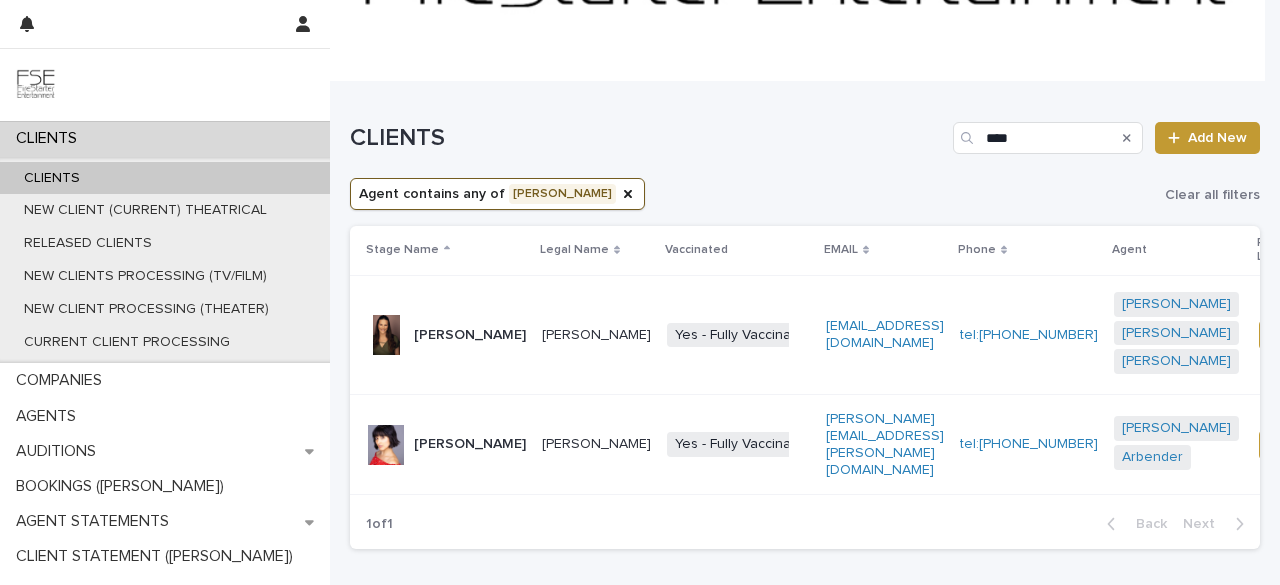 click on "Tara Kostmayer" at bounding box center (470, 444) 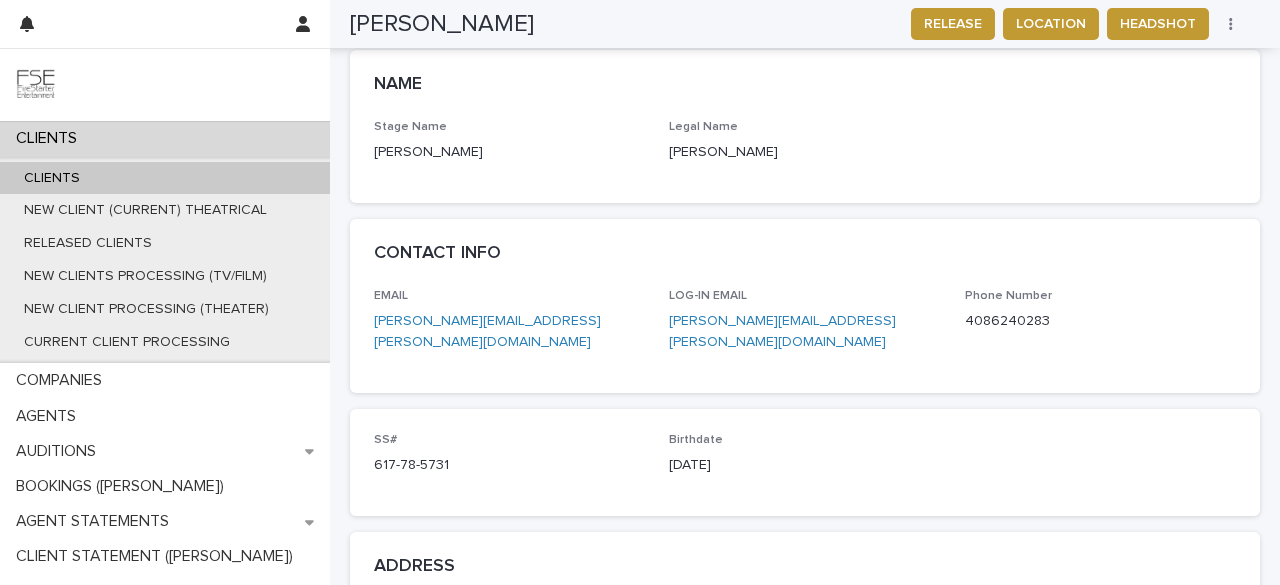scroll, scrollTop: 894, scrollLeft: 0, axis: vertical 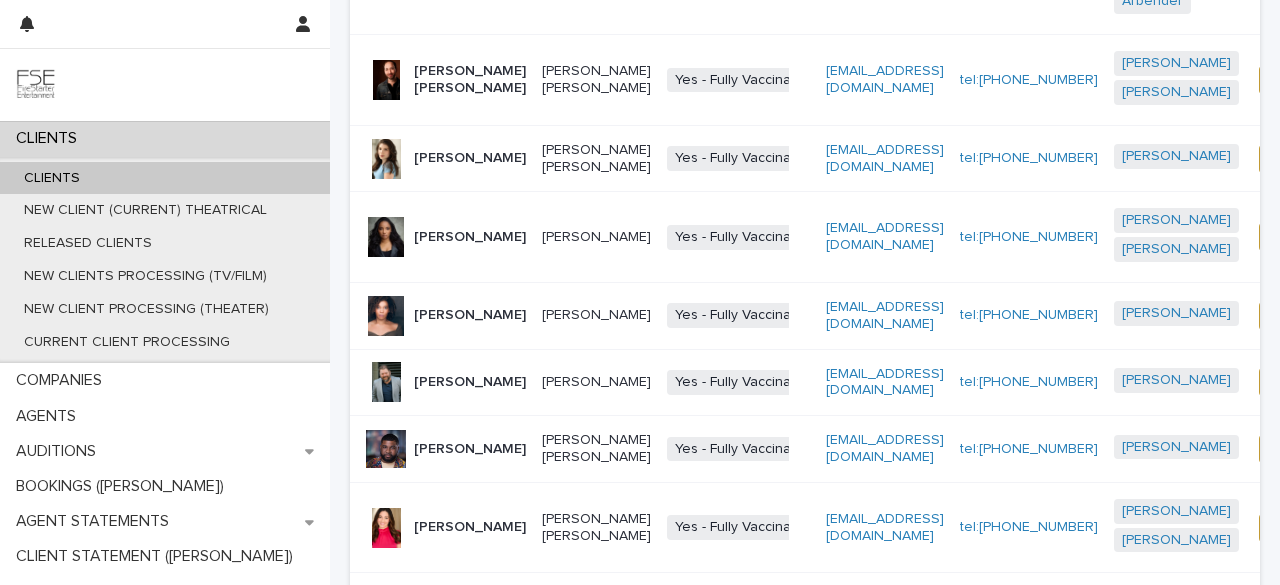 click on "[PERSON_NAME]" at bounding box center (470, 449) 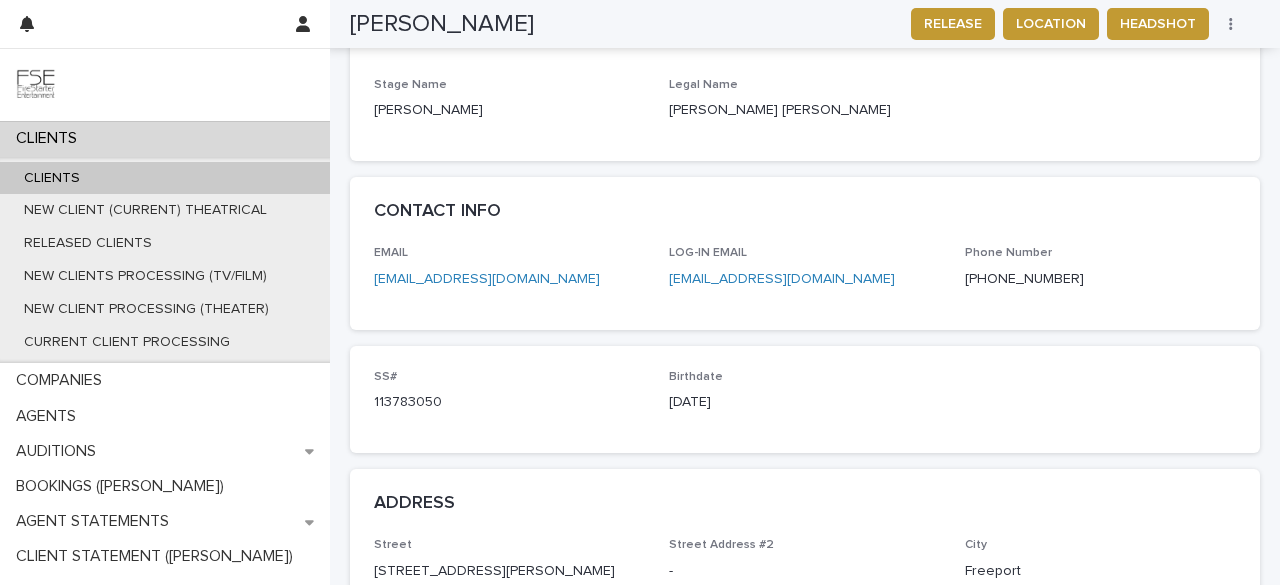 scroll, scrollTop: 987, scrollLeft: 0, axis: vertical 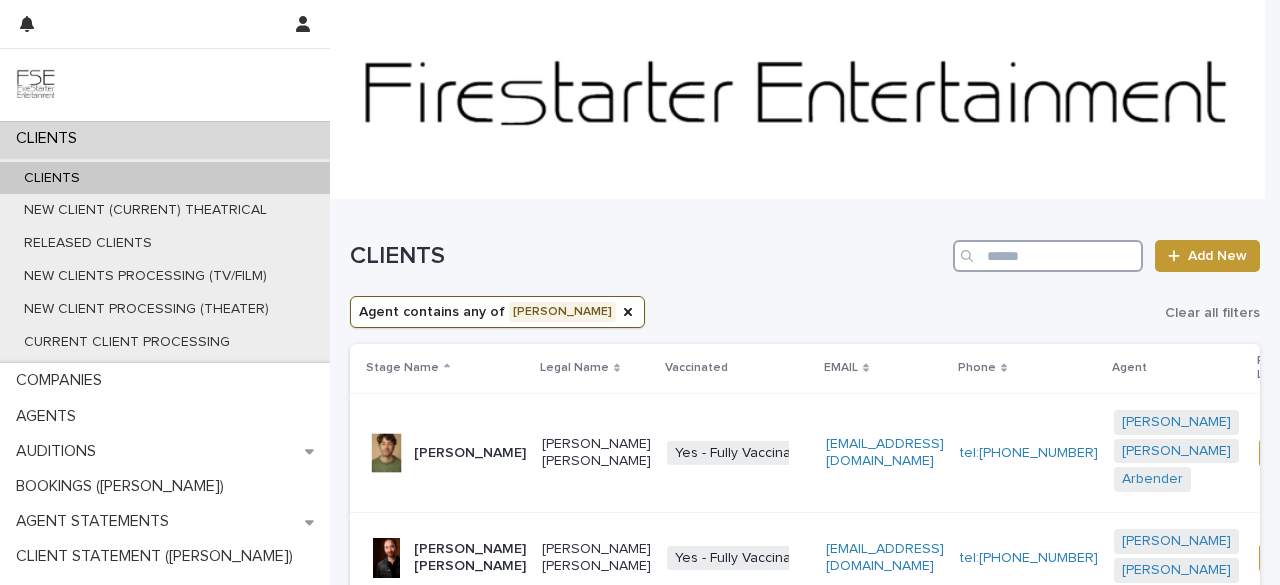 click at bounding box center [1048, 256] 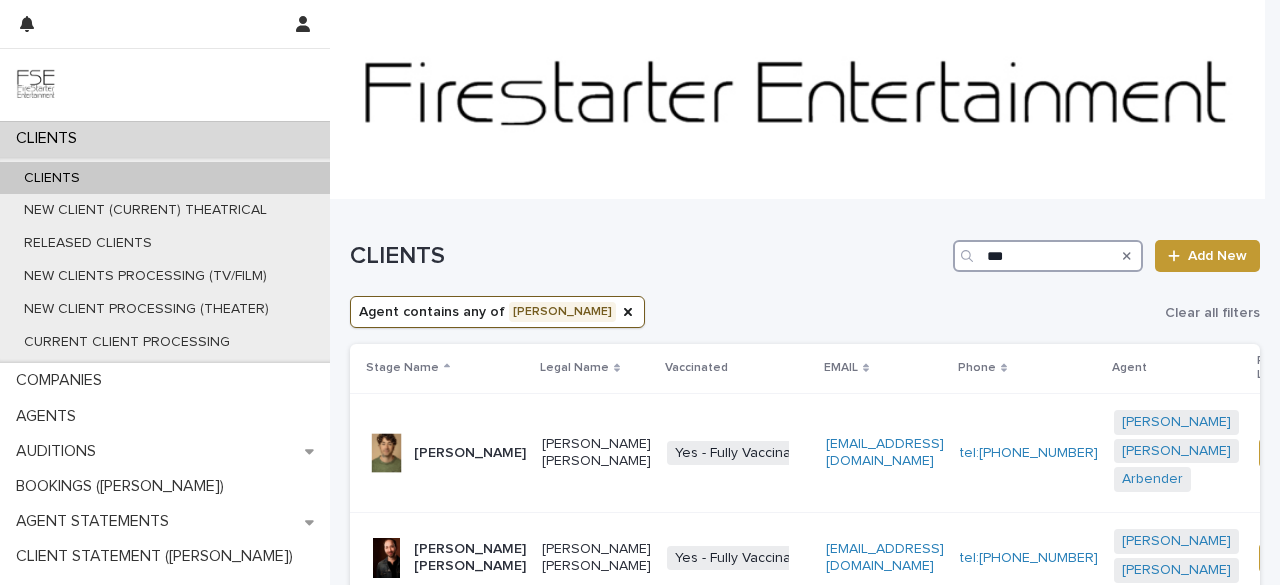 type on "***" 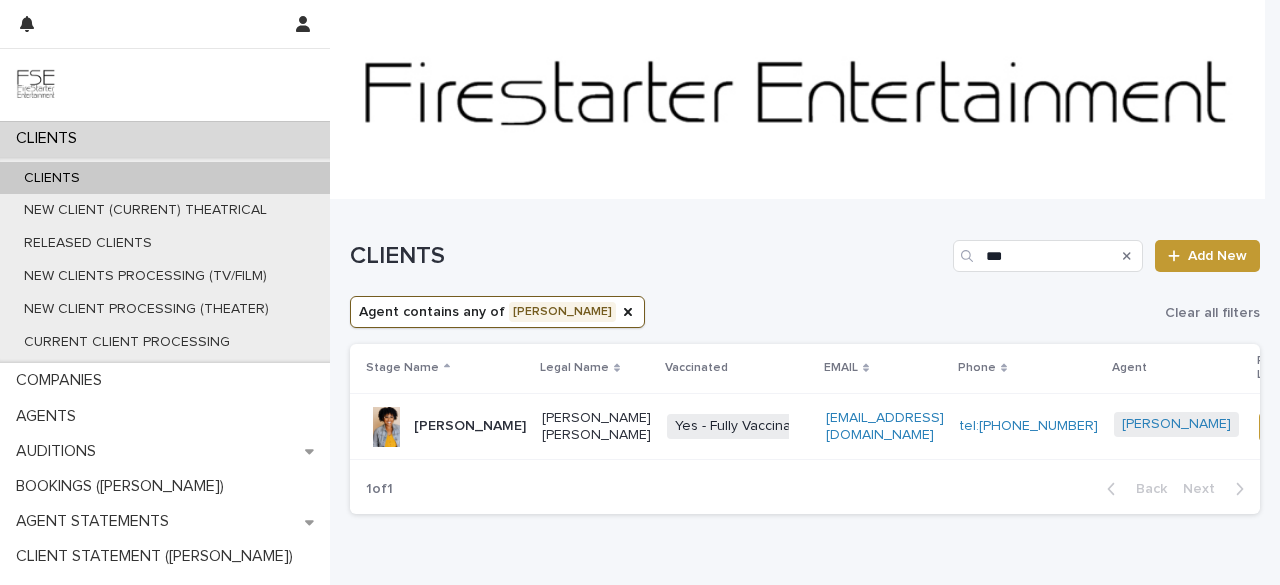 click on "[PERSON_NAME]" at bounding box center [470, 426] 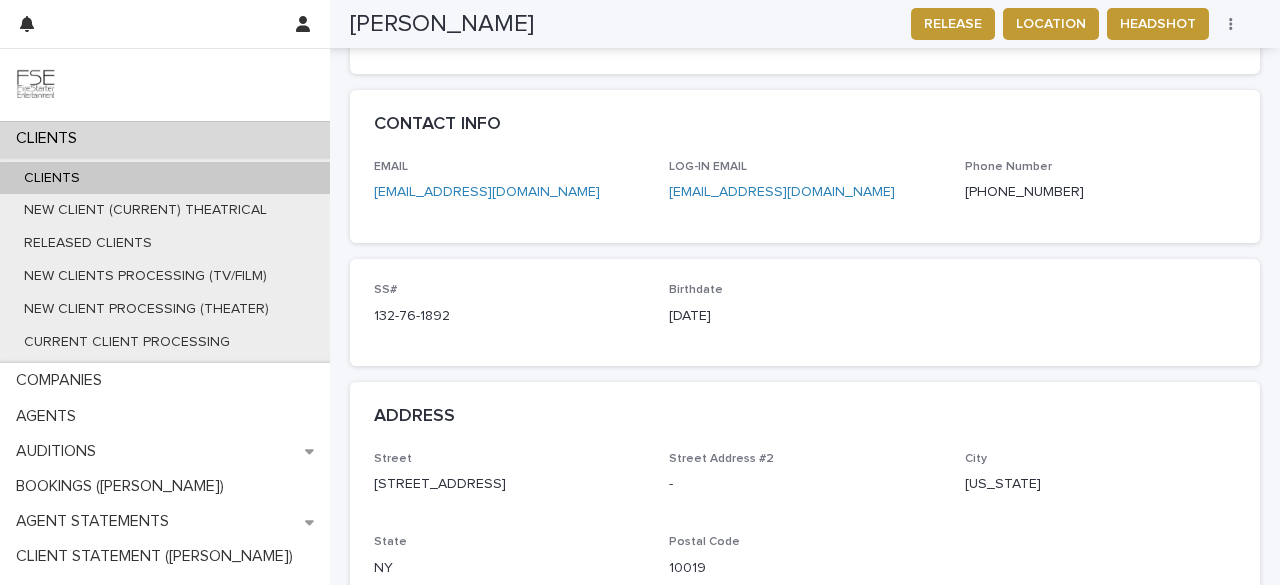scroll, scrollTop: 982, scrollLeft: 0, axis: vertical 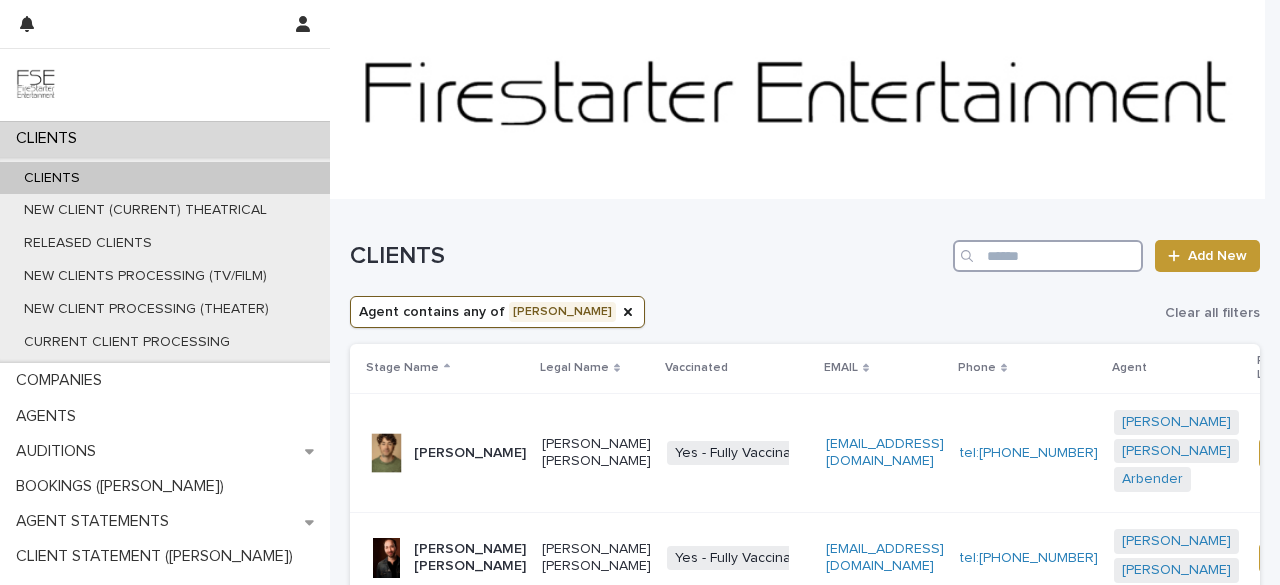 click at bounding box center (1048, 256) 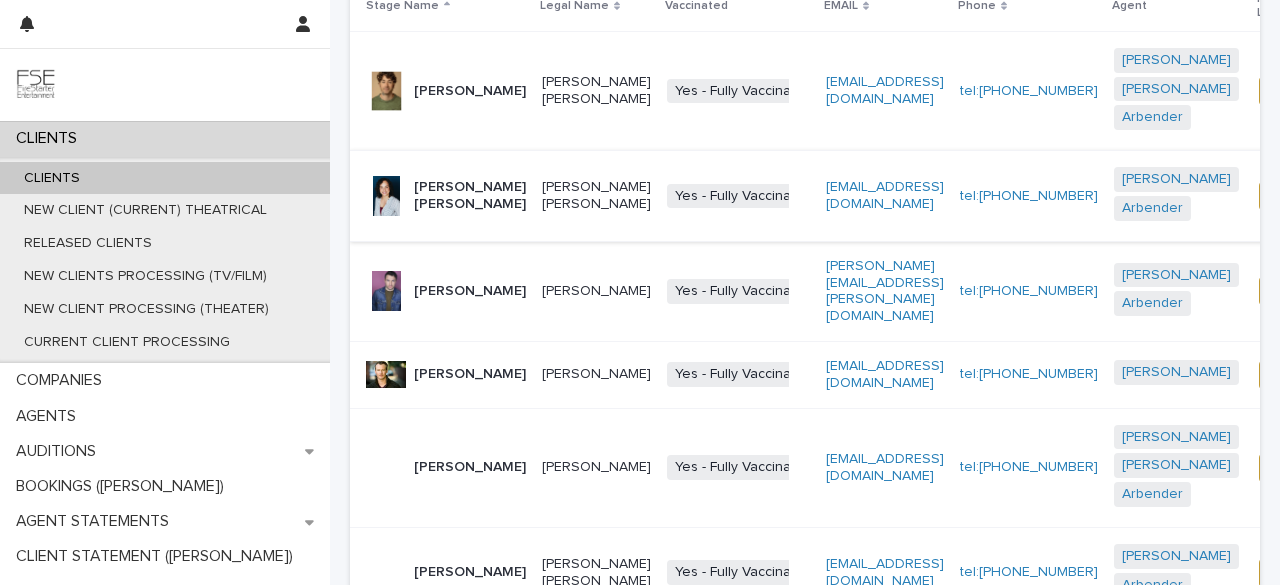 scroll, scrollTop: 366, scrollLeft: 0, axis: vertical 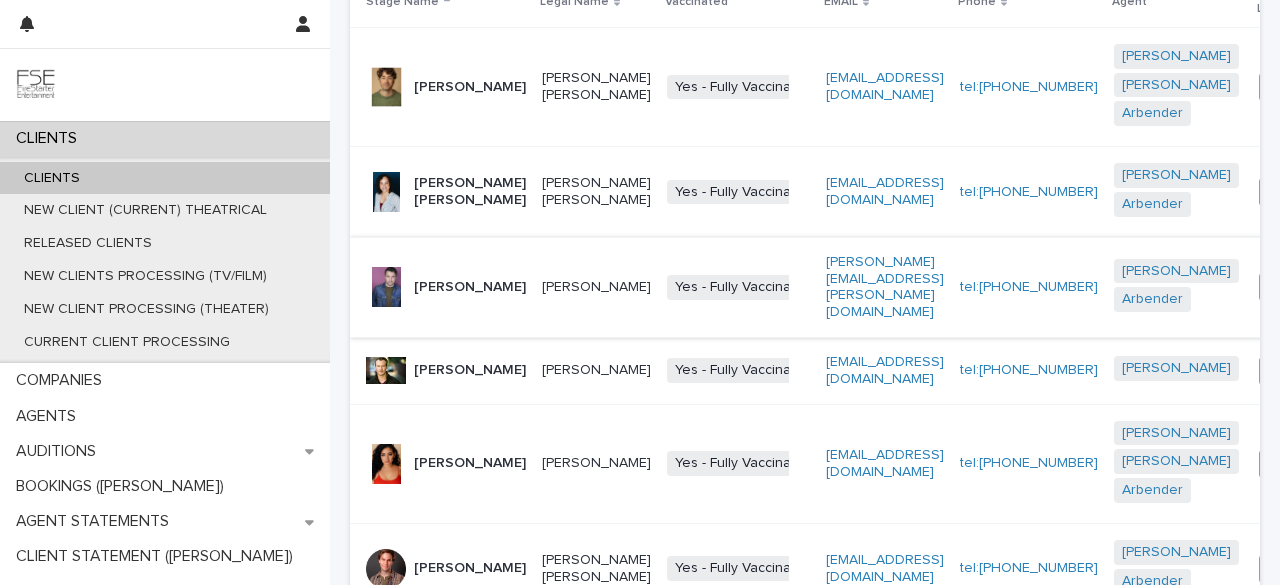 type on "***" 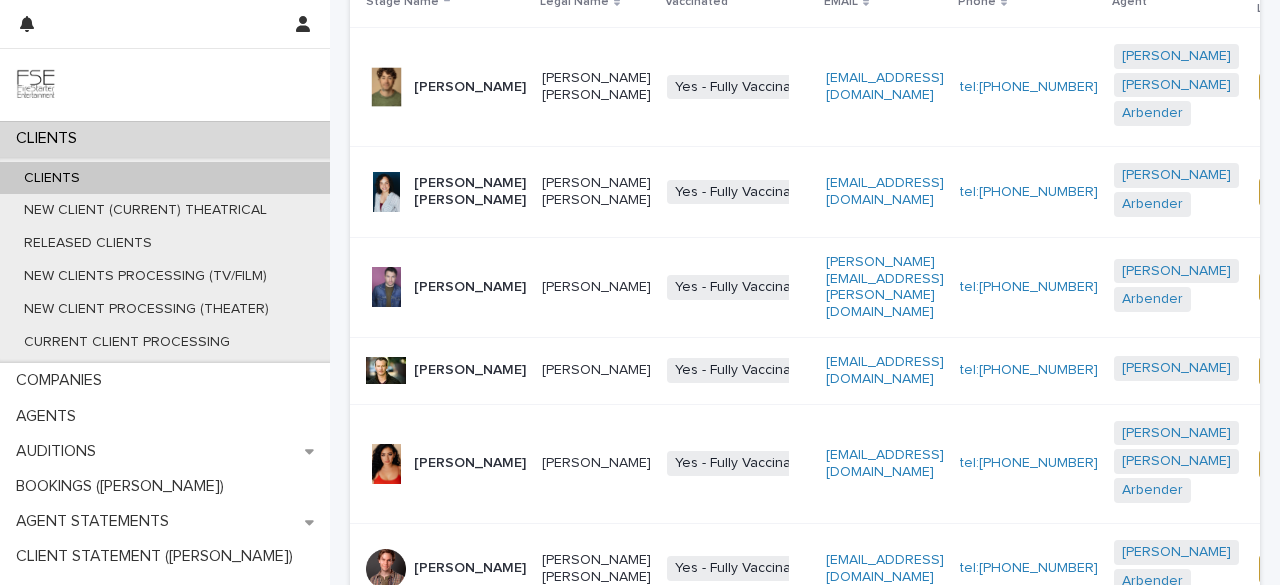 click on "Ben Yahr" at bounding box center (442, 287) 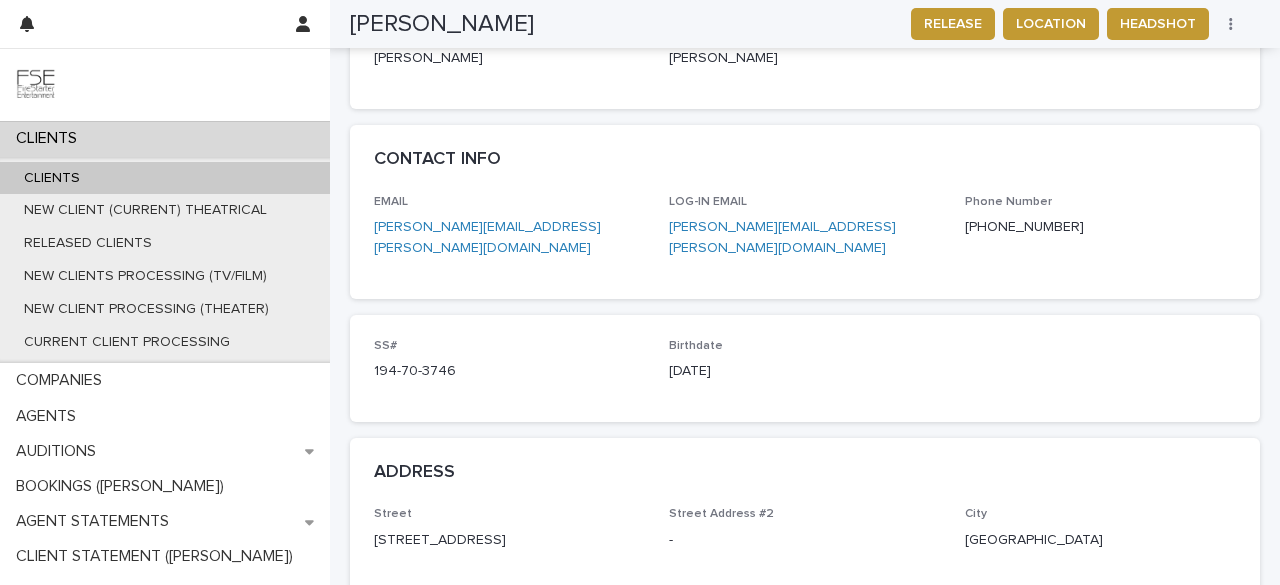 scroll, scrollTop: 969, scrollLeft: 0, axis: vertical 